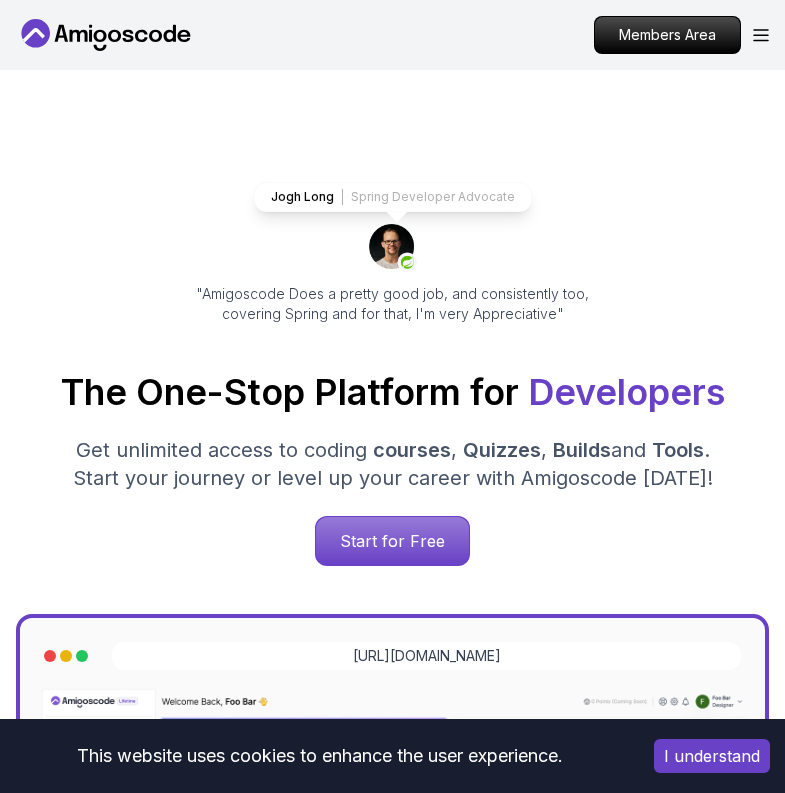 scroll, scrollTop: 0, scrollLeft: 0, axis: both 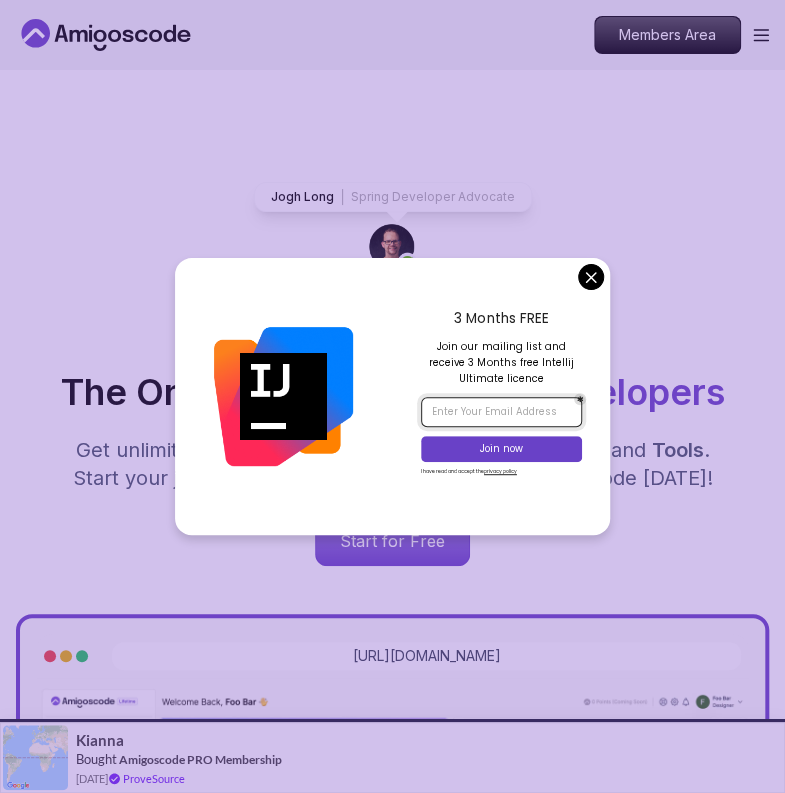 click at bounding box center (501, 412) 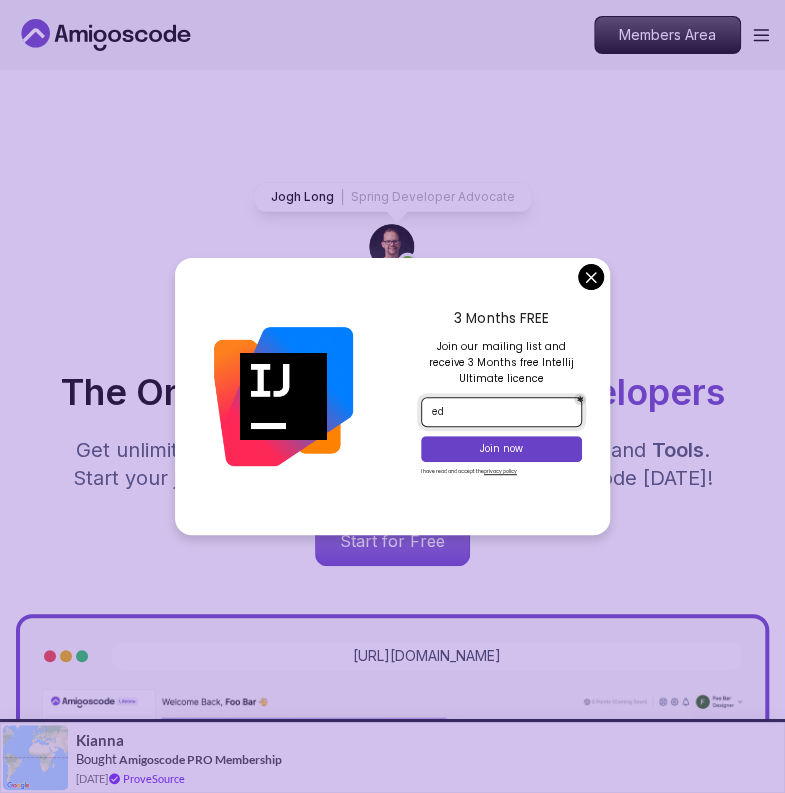 type on "e" 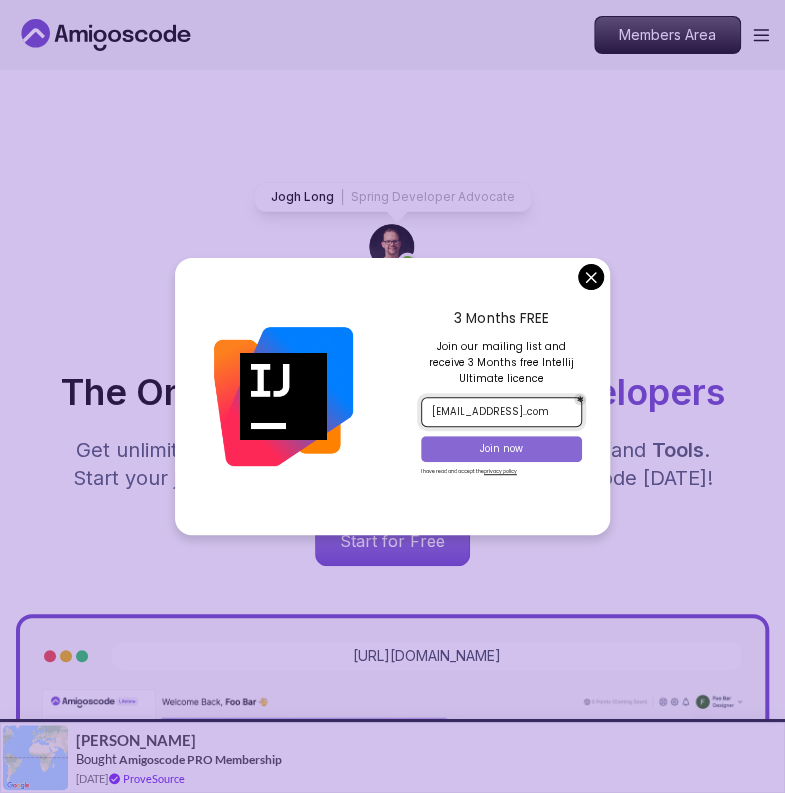 click on "Join now" at bounding box center (502, 449) 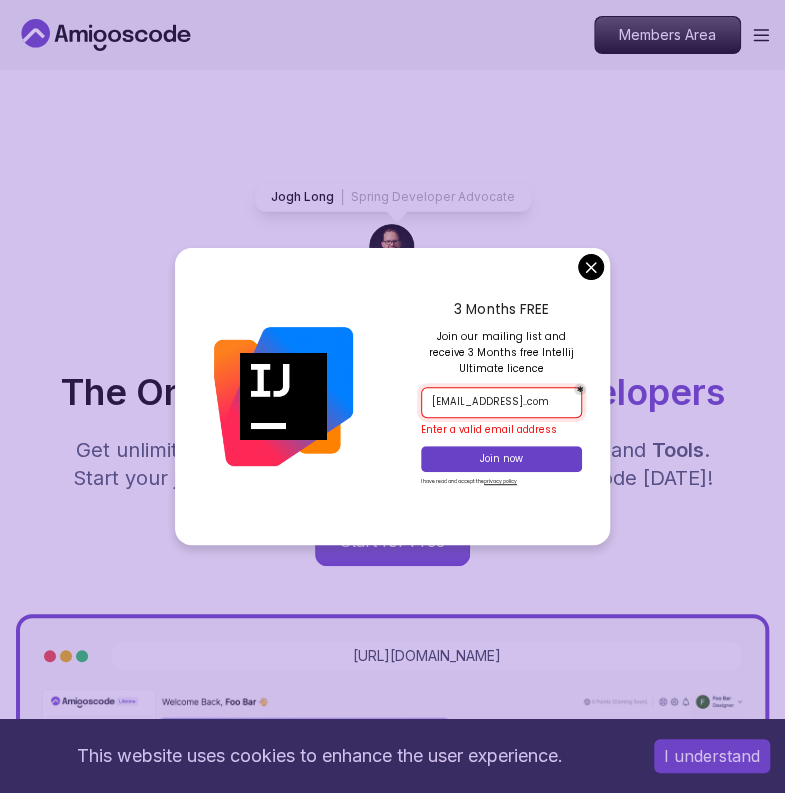 click on "danaeda07@gmail..com" at bounding box center [501, 402] 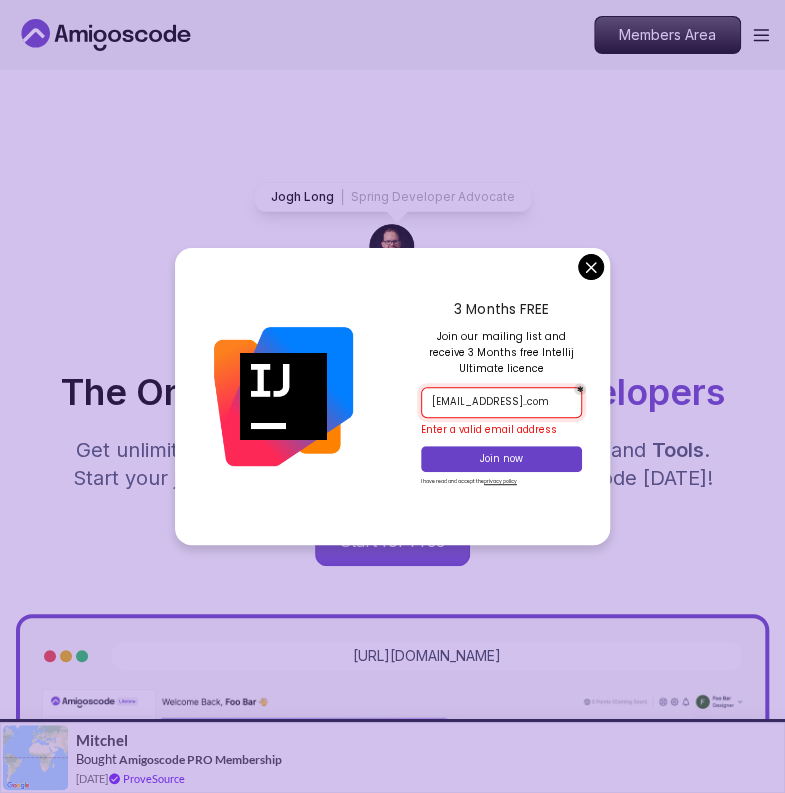type on "danaeda07@gmail.com" 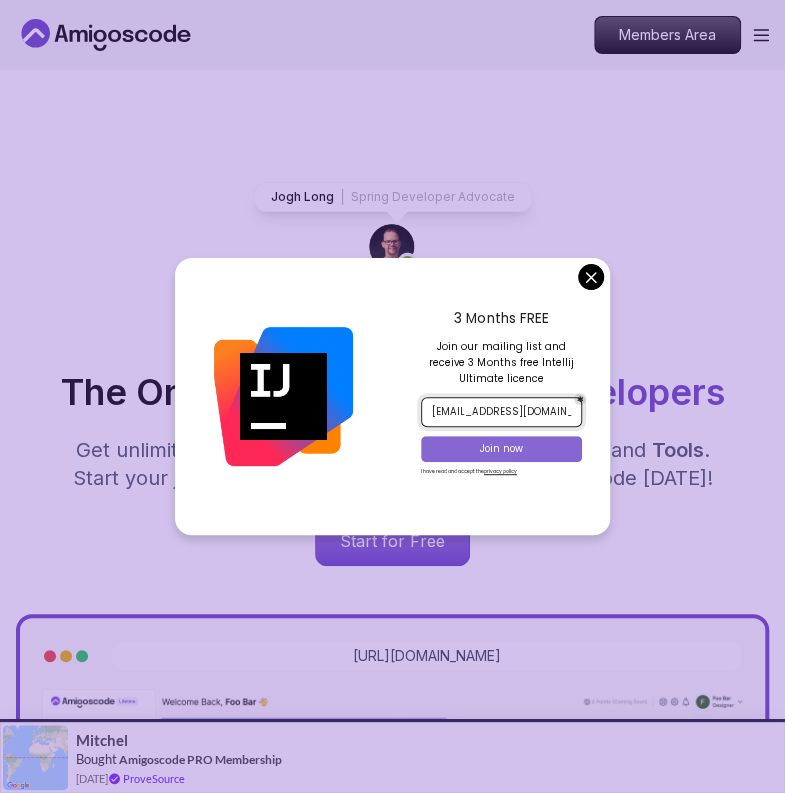 click on "Join now" at bounding box center [502, 449] 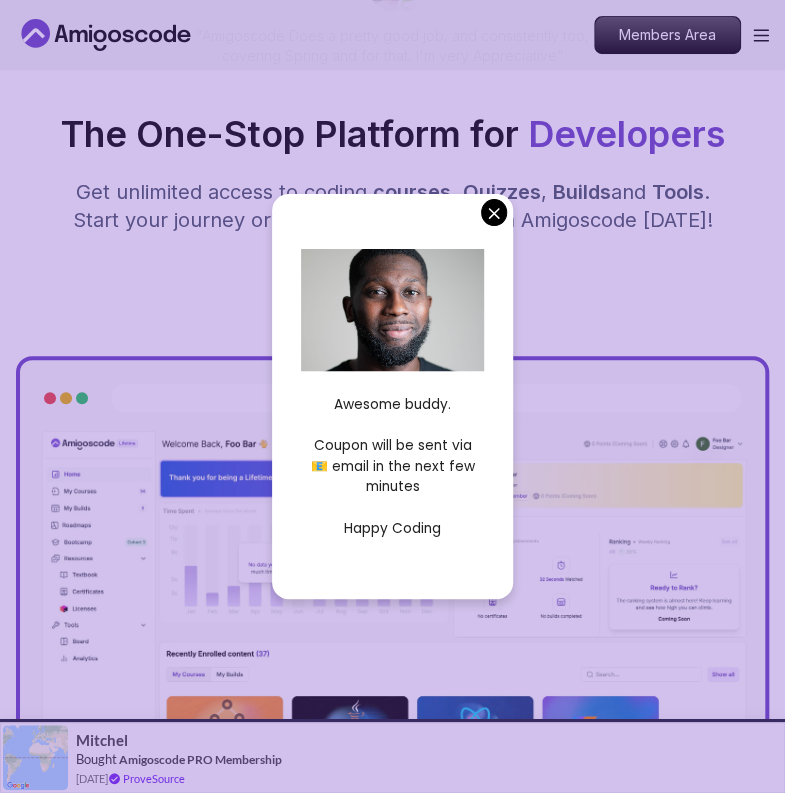 scroll, scrollTop: 400, scrollLeft: 0, axis: vertical 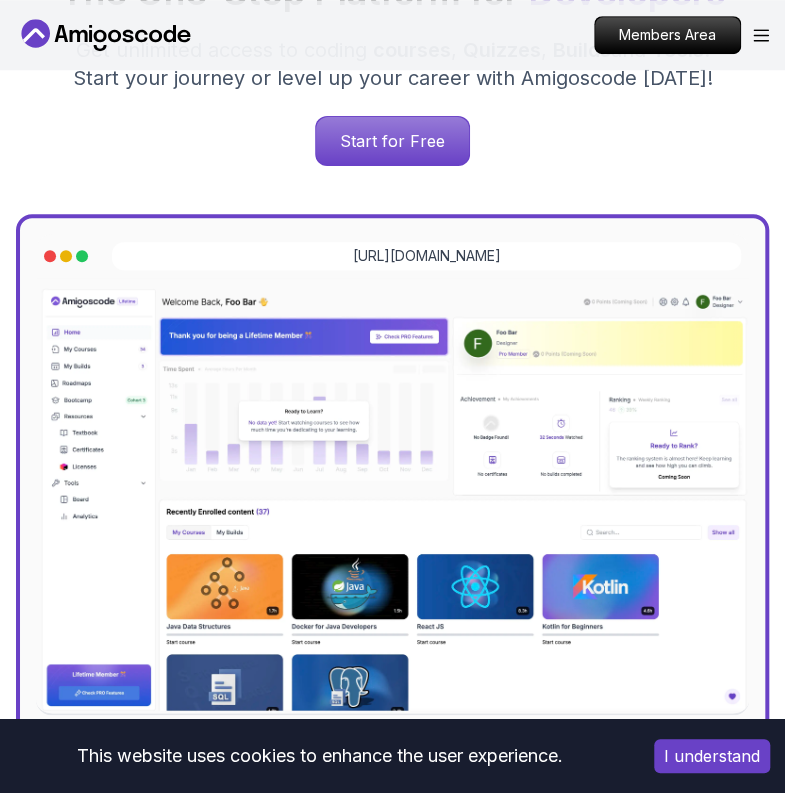 click on "This website uses cookies to enhance the user experience. I understand Products Resources Pricing Testimonials For Business Members Area Products Resources Pricing Testimonials For Business Members Area Jogh Long Spring Developer Advocate "Amigoscode Does a pretty good job, and consistently too, covering Spring and for that, I'm very Appreciative" The One-Stop Platform for   Developers Get unlimited access to coding   courses ,   Quizzes ,   Builds  and   Tools . Start your journey or level up your career with Amigoscode today! Start for Free https://amigoscode.com/dashboard OUR AMIGO STUDENTS WORK IN TOP COMPANIES Courses Builds Discover Amigoscode's Latest   Premium Courses! Get unlimited access to coding   courses ,   Quizzes ,   Builds  and   Tools . Start your journey or level up your career with Amigoscode today! Browse all  courses Advanced Spring Boot Pro Dive deep into Spring Boot with our advanced course, designed to take your skills from intermediate to expert level. NEW Spring Boot for Beginners" at bounding box center [392, 6970] 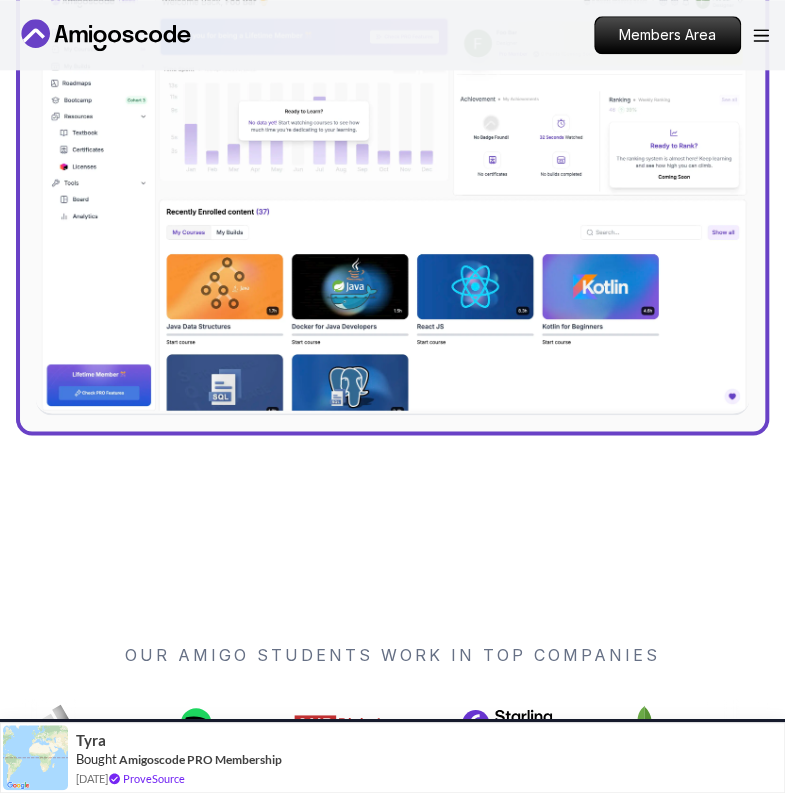 scroll, scrollTop: 300, scrollLeft: 0, axis: vertical 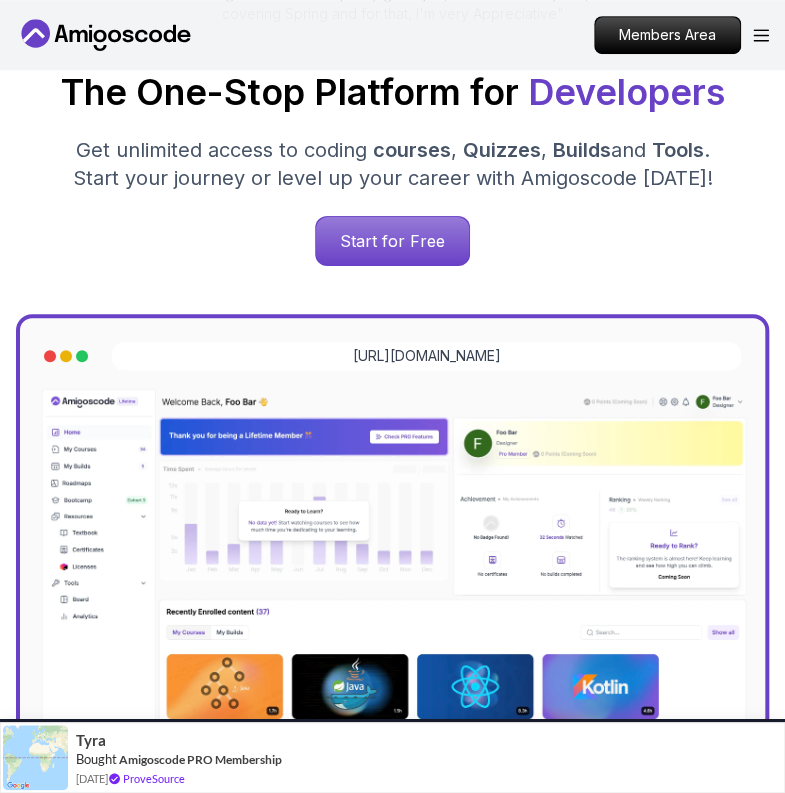 click on "Members Area" at bounding box center (681, 35) 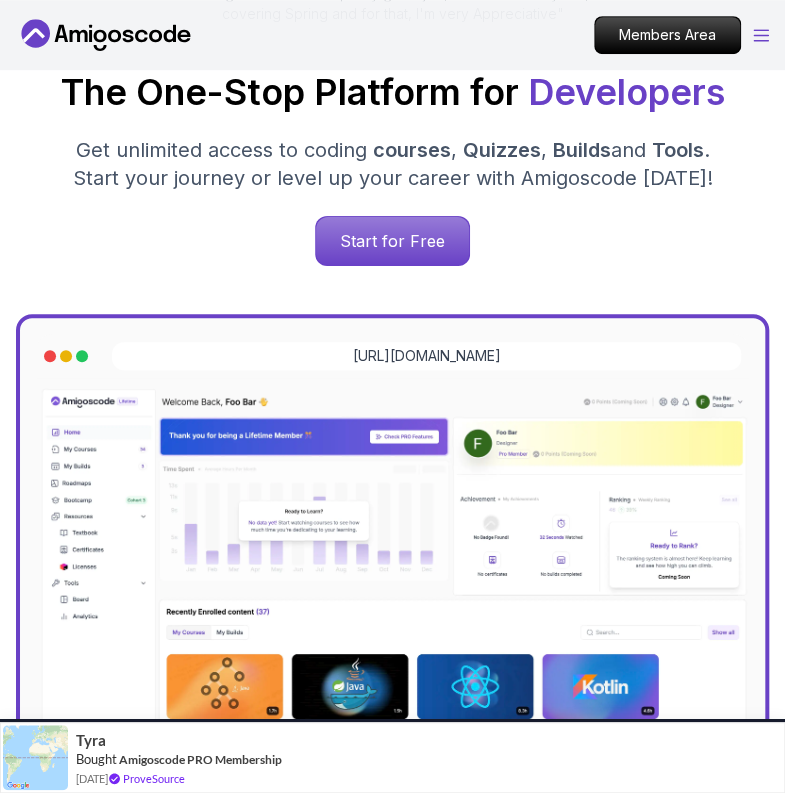 click 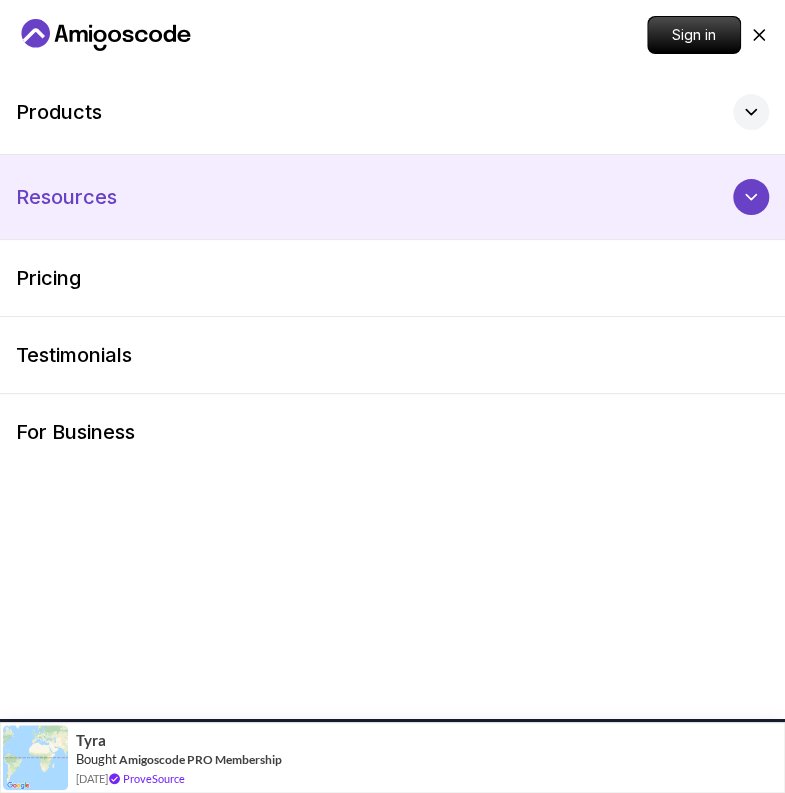 click on "Resources" at bounding box center (392, 197) 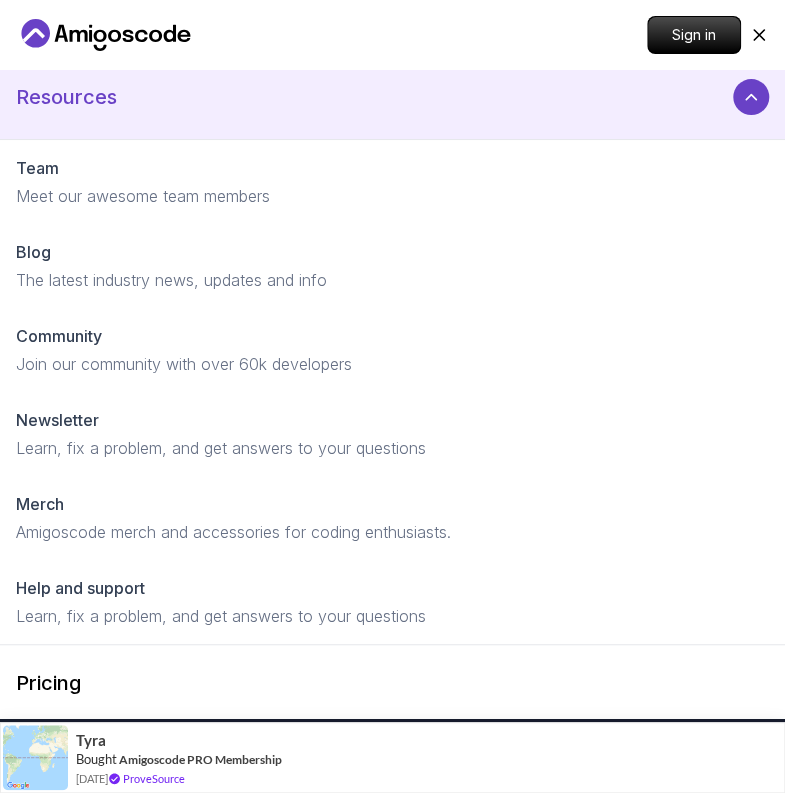 scroll, scrollTop: 0, scrollLeft: 0, axis: both 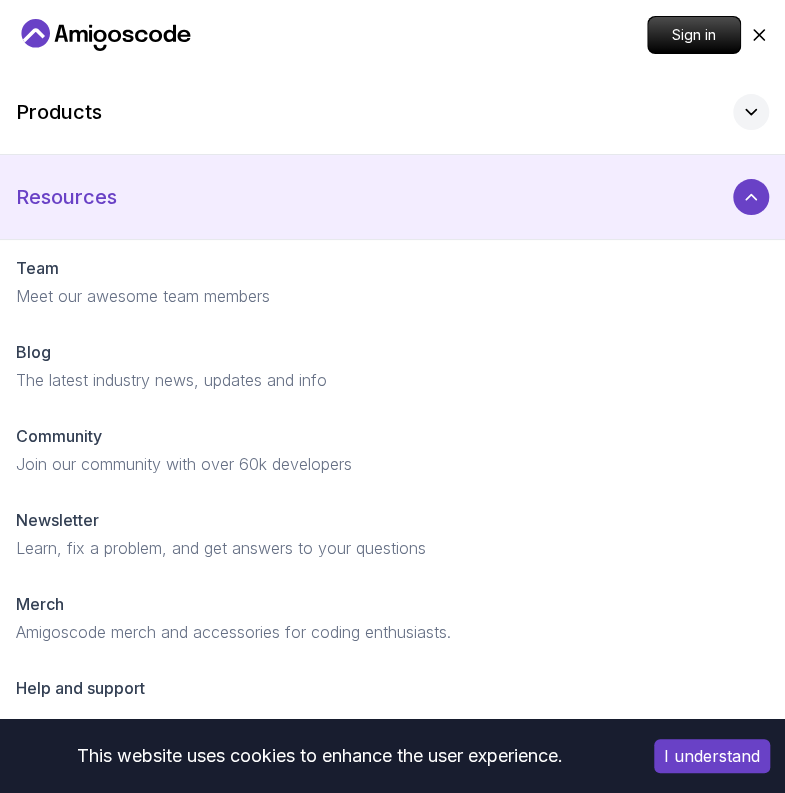 click on "Resources" at bounding box center (392, 197) 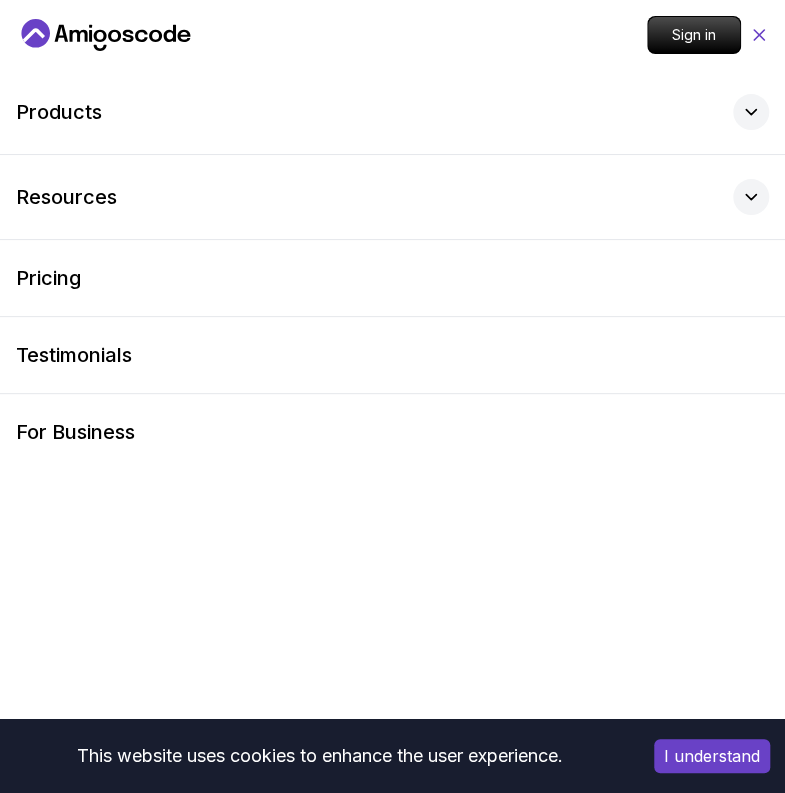 click 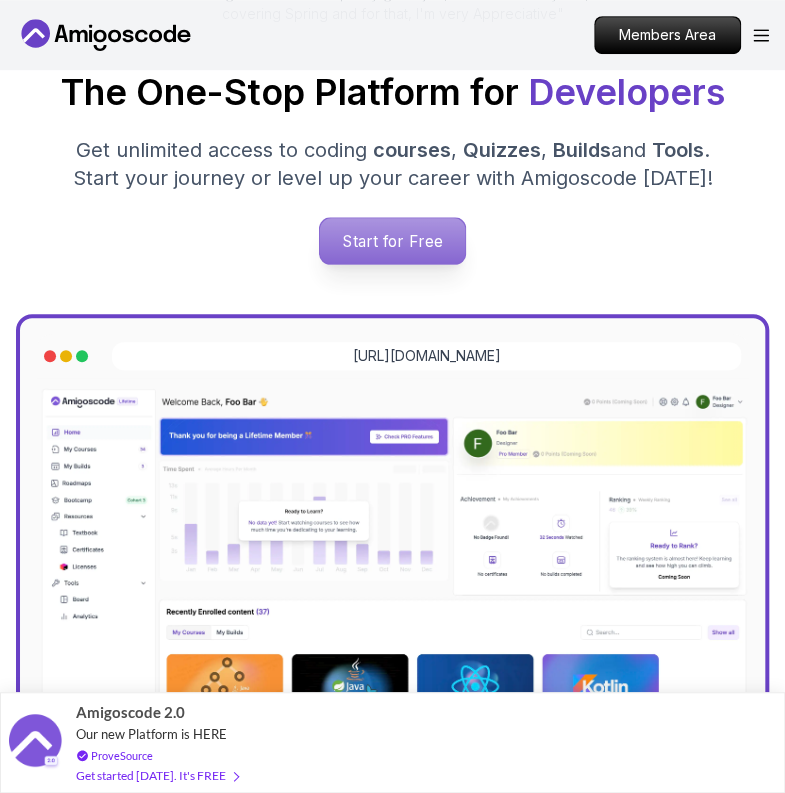click on "Start for Free" at bounding box center (392, 241) 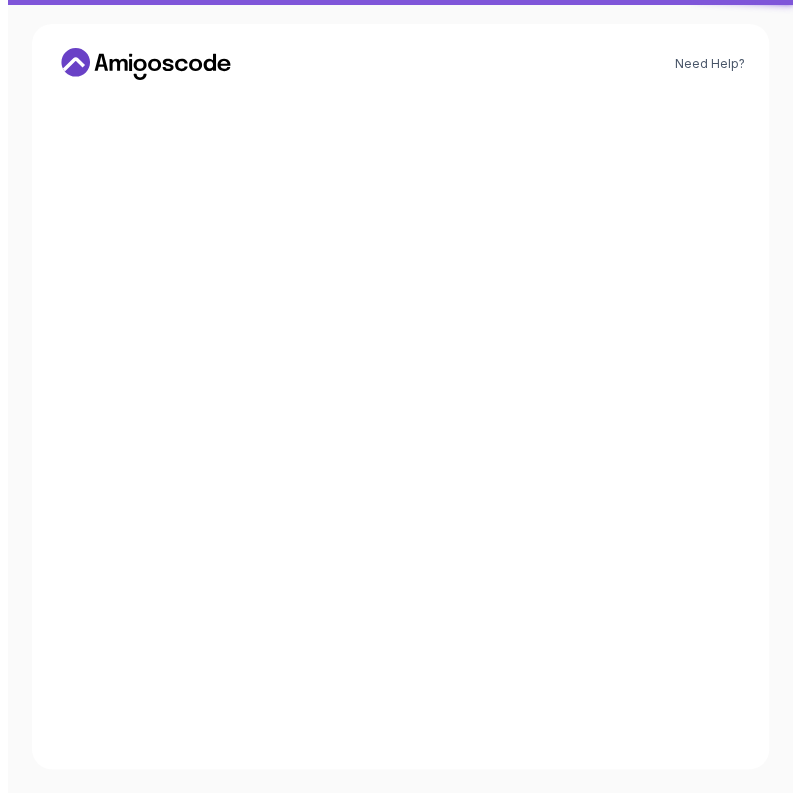 scroll, scrollTop: 0, scrollLeft: 0, axis: both 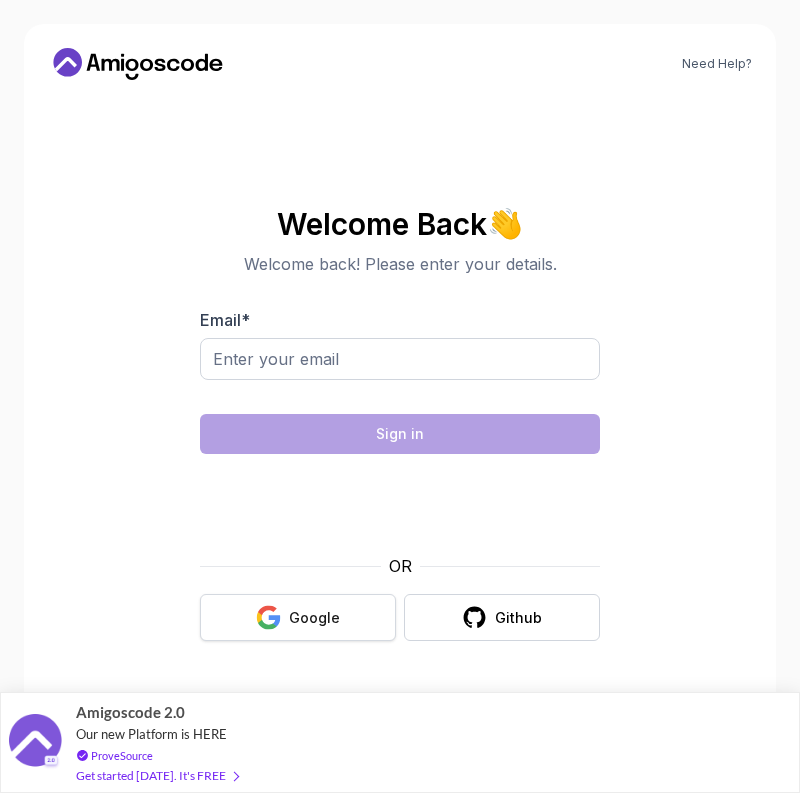 click on "Google" at bounding box center (298, 617) 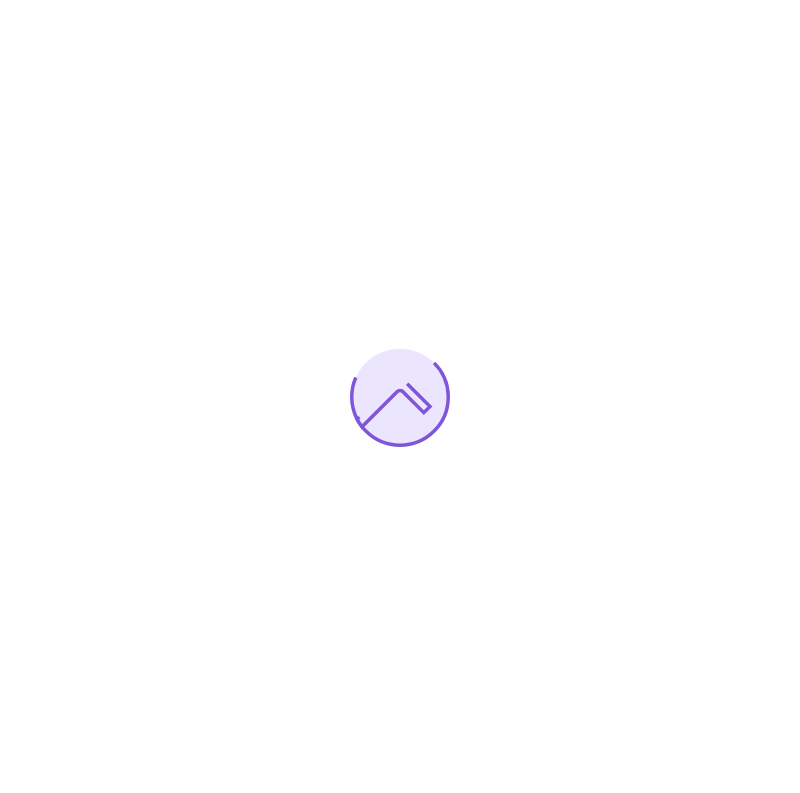 scroll, scrollTop: 0, scrollLeft: 0, axis: both 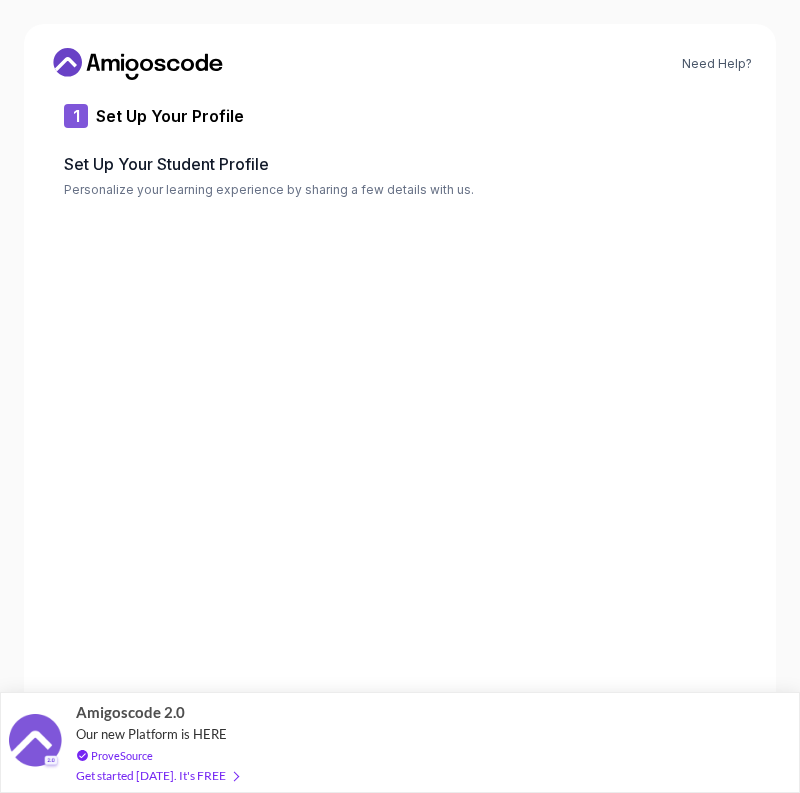 type on "zippyfalcon1d8db" 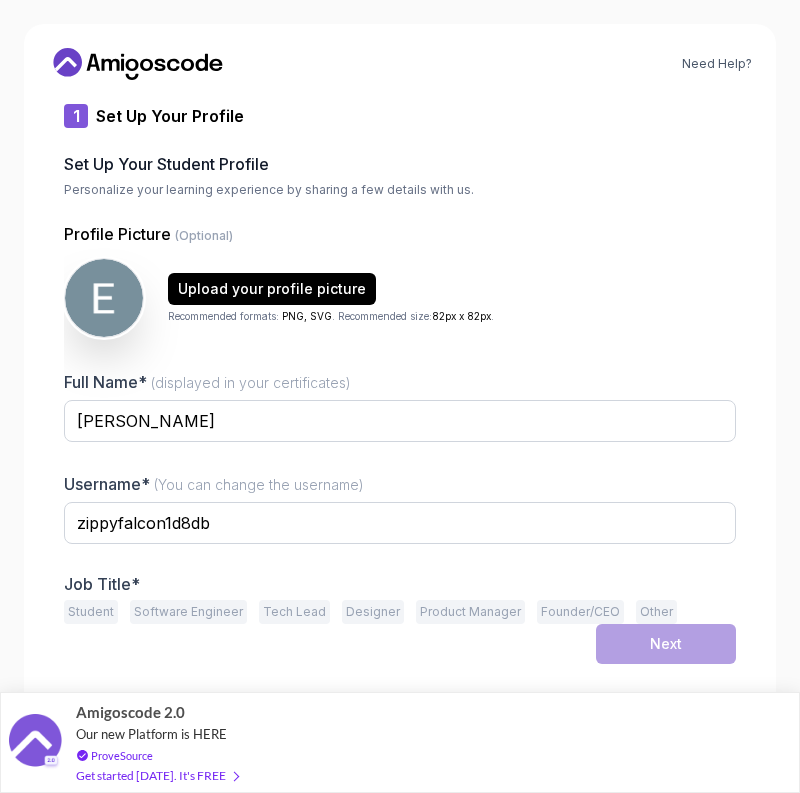 drag, startPoint x: 438, startPoint y: 719, endPoint x: 408, endPoint y: 701, distance: 34.98571 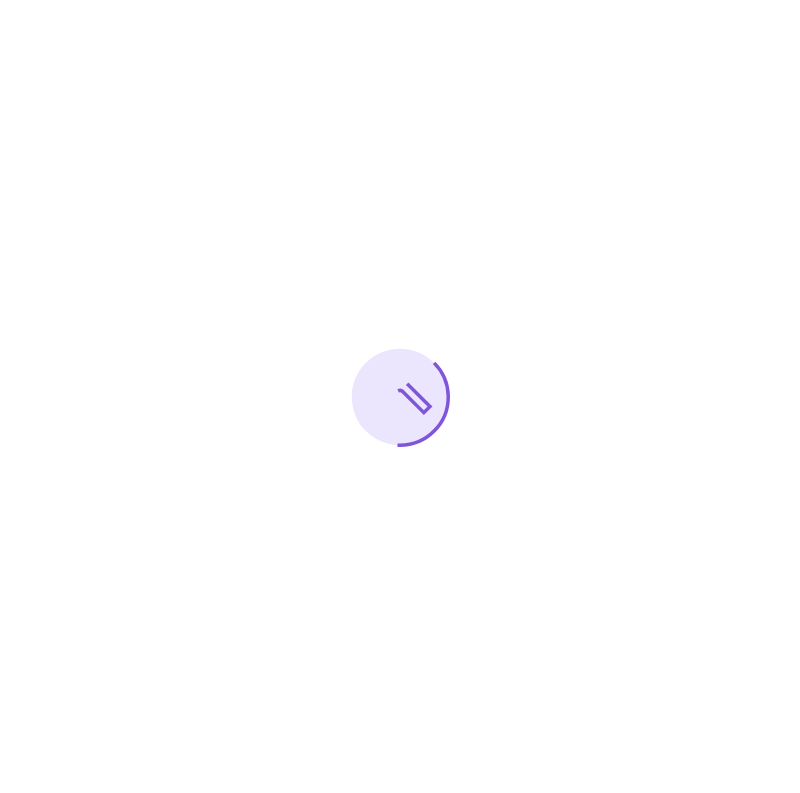 scroll, scrollTop: 0, scrollLeft: 0, axis: both 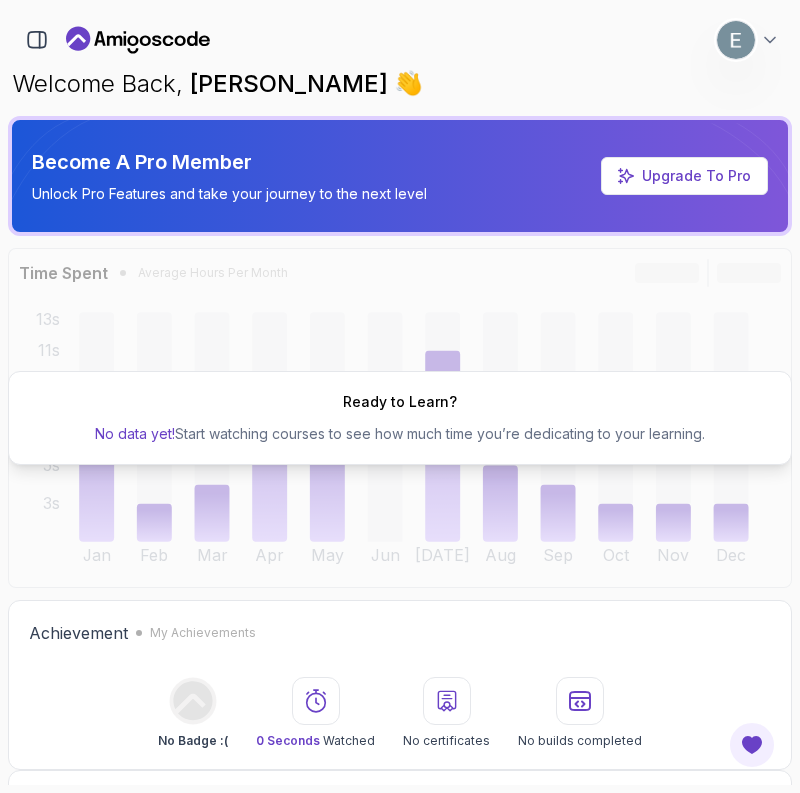 click on "Welcome Back,   Eda Dana   👋" at bounding box center [400, 84] 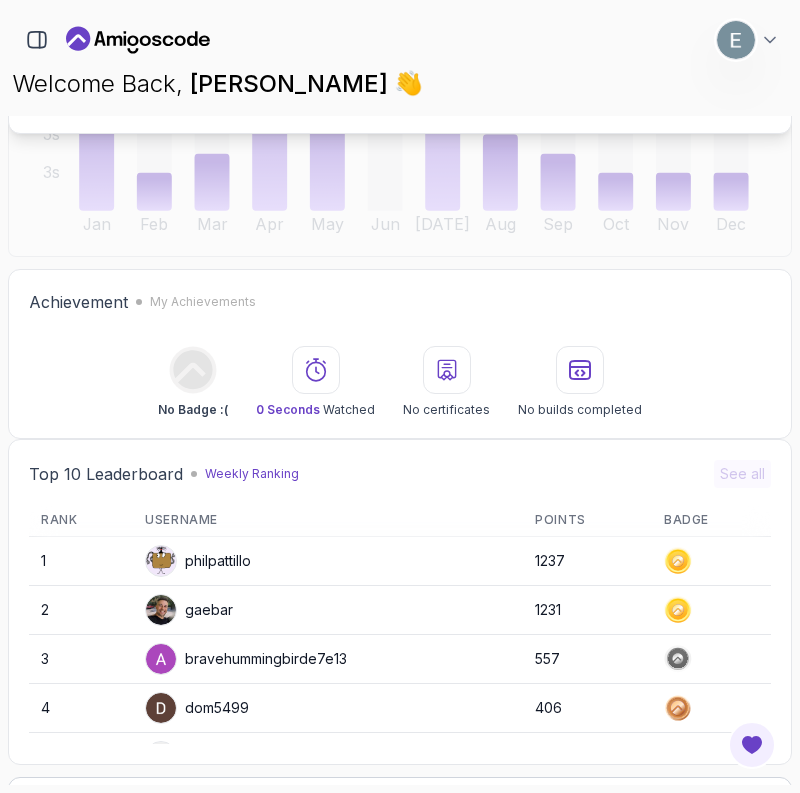 scroll, scrollTop: 300, scrollLeft: 0, axis: vertical 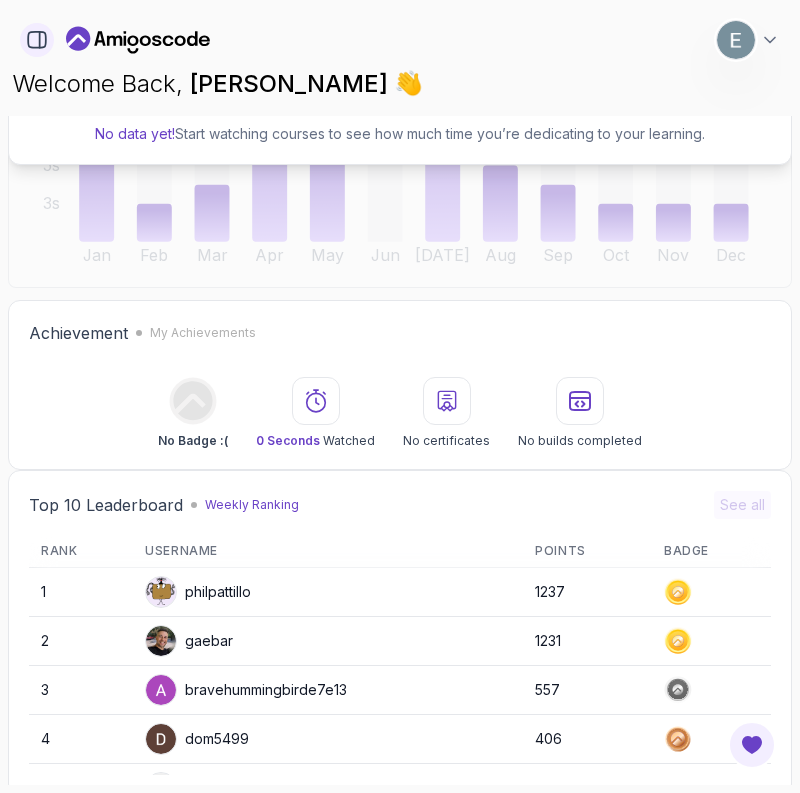 click at bounding box center [37, 40] 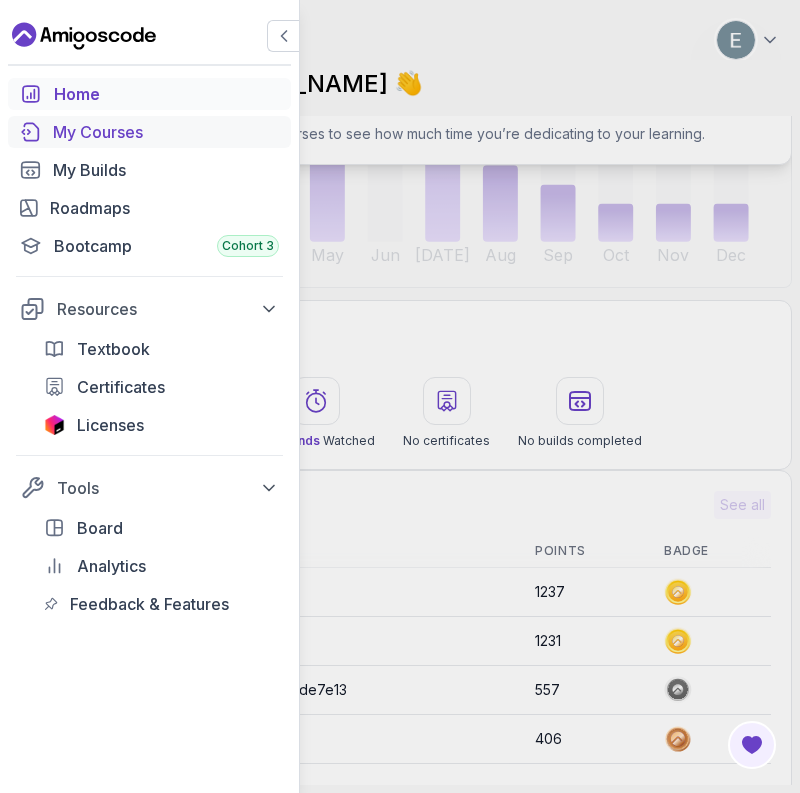 click on "My Courses" at bounding box center (166, 132) 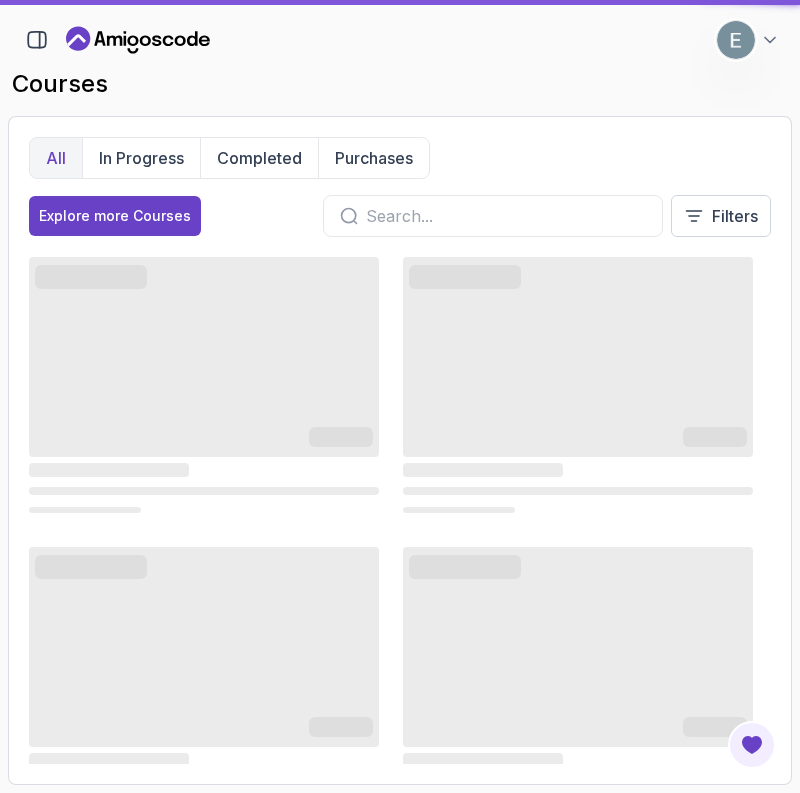 scroll, scrollTop: 0, scrollLeft: 0, axis: both 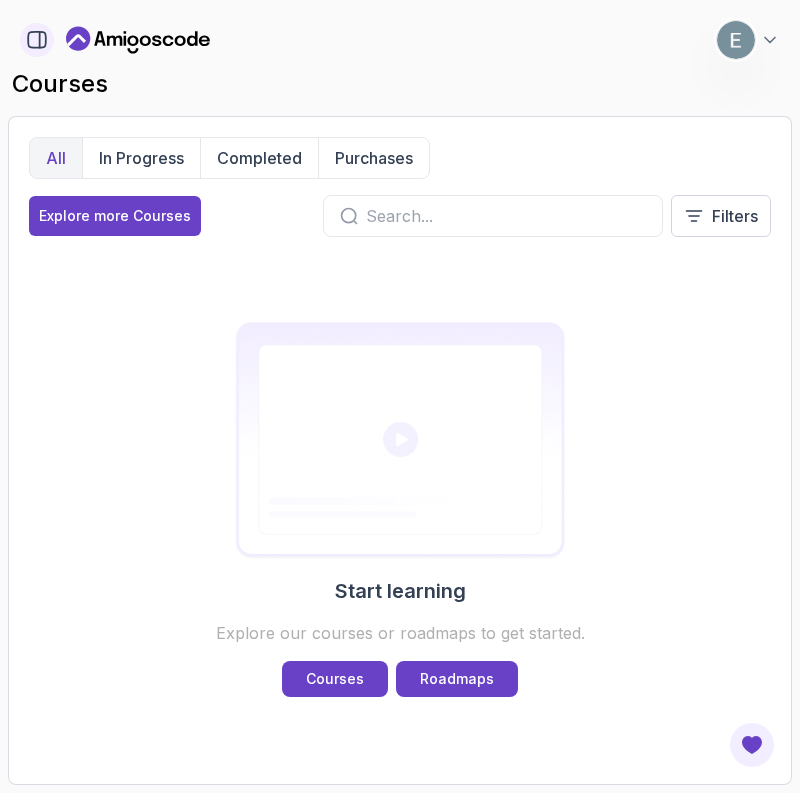 click 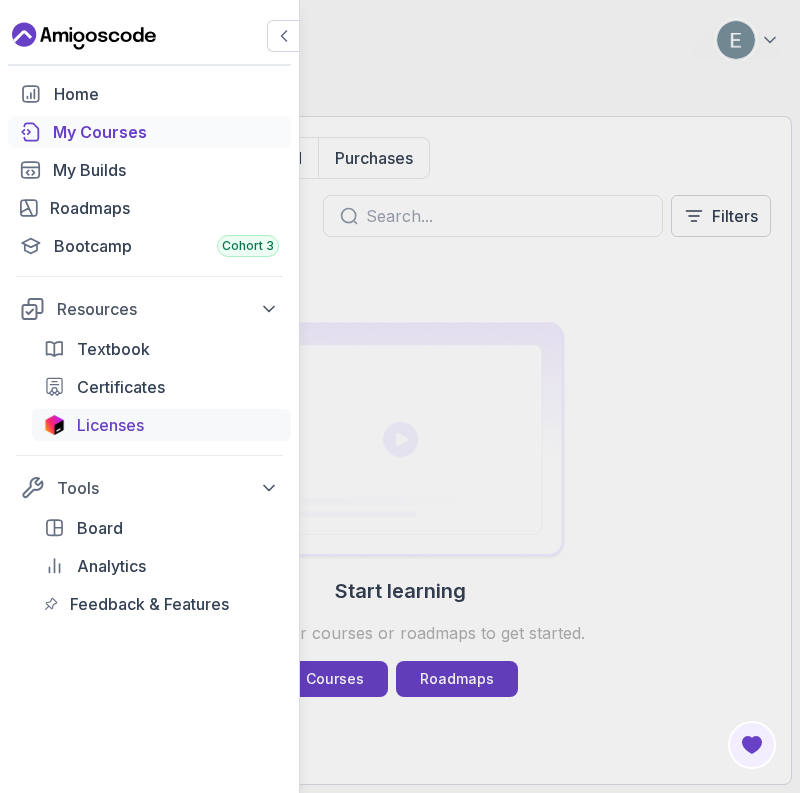 click on "Licenses" at bounding box center (178, 425) 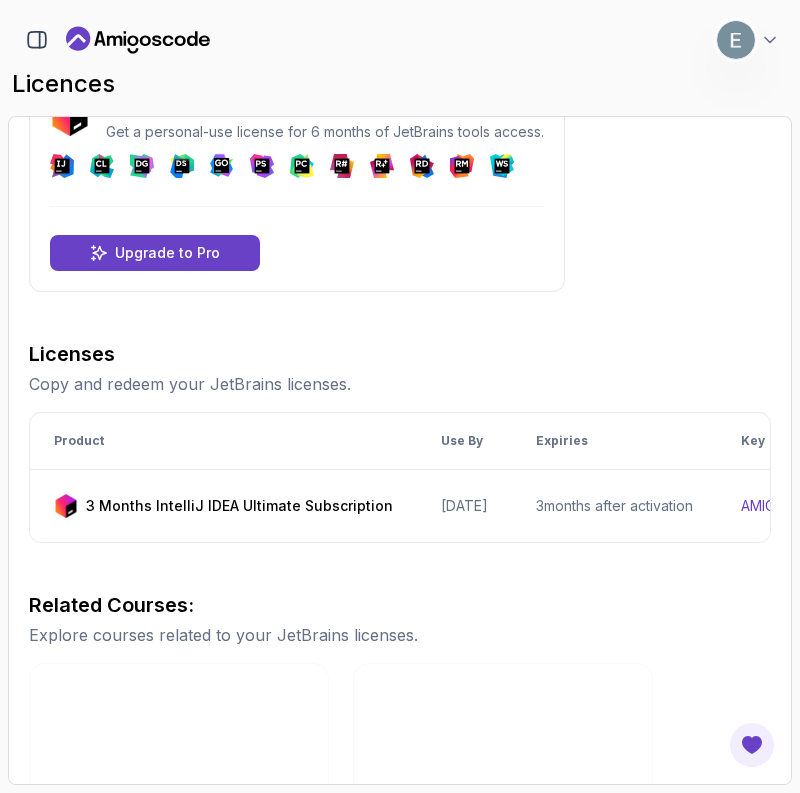 scroll, scrollTop: 100, scrollLeft: 0, axis: vertical 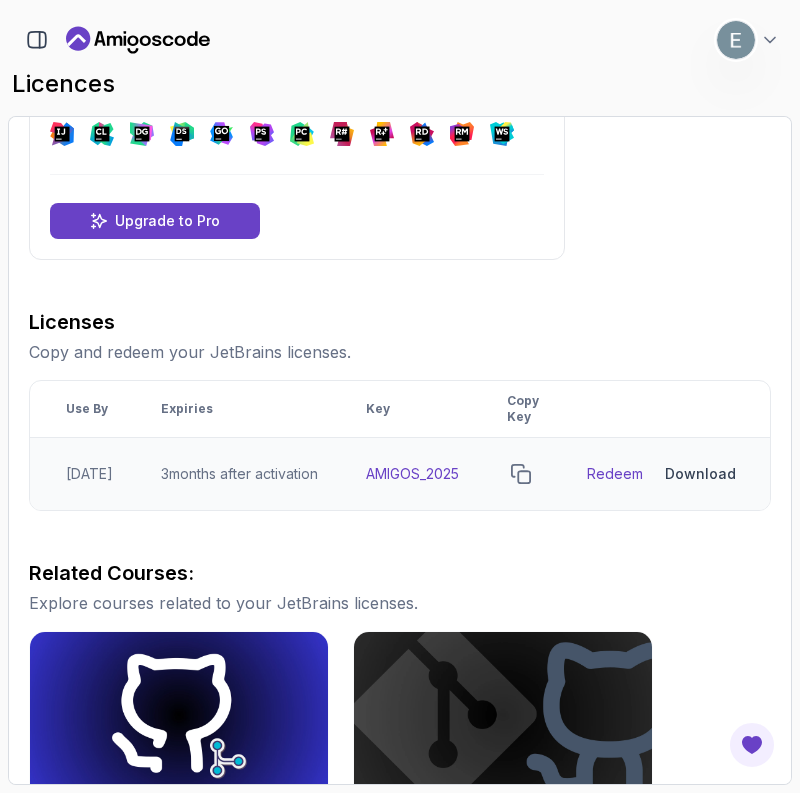 click on "Download" at bounding box center (700, 474) 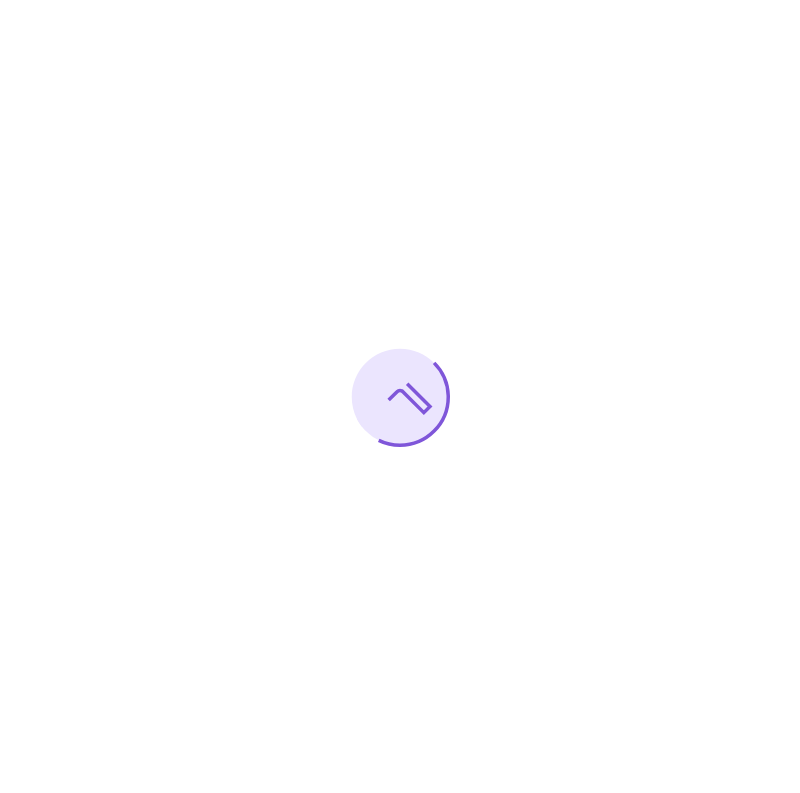 scroll, scrollTop: 0, scrollLeft: 0, axis: both 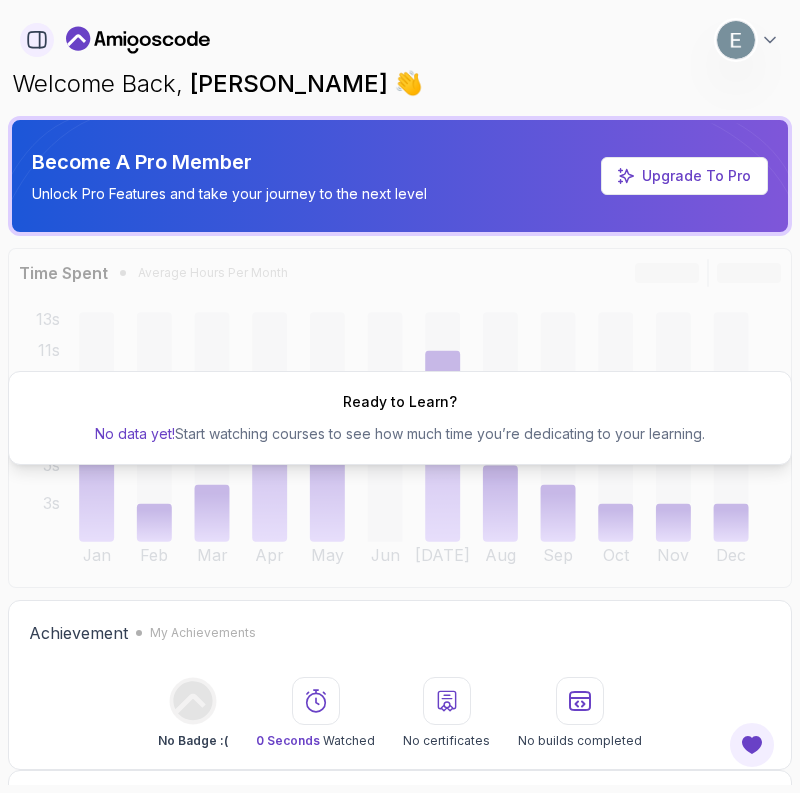 click 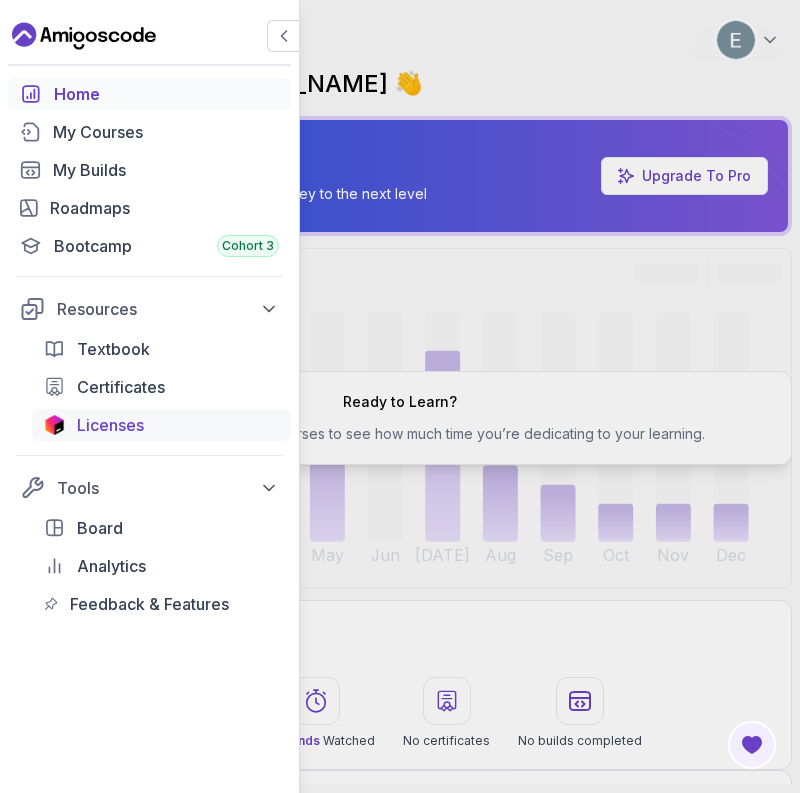 click on "Licenses" at bounding box center (178, 425) 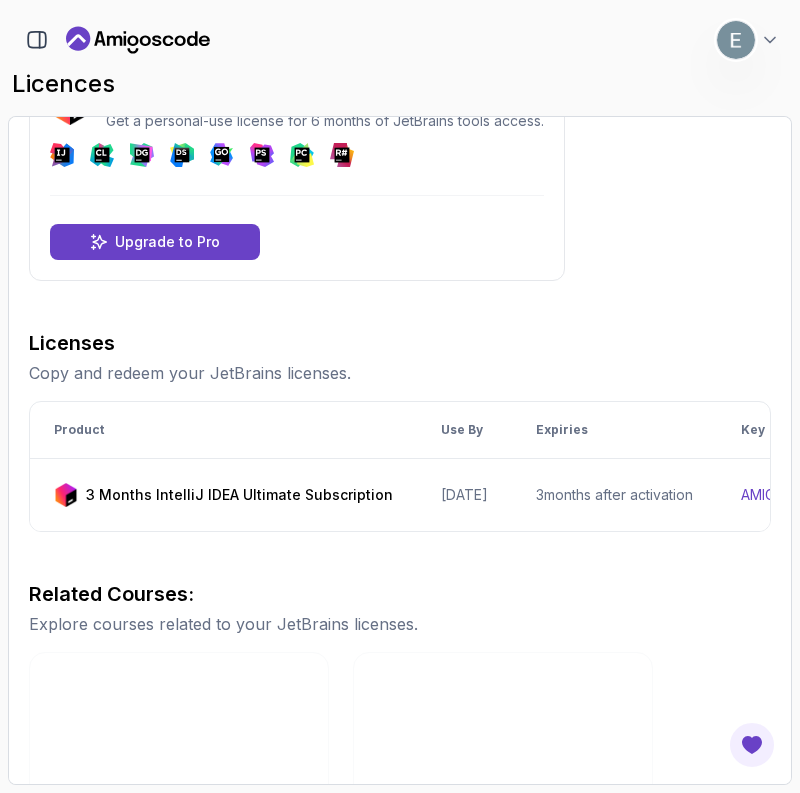 scroll, scrollTop: 200, scrollLeft: 0, axis: vertical 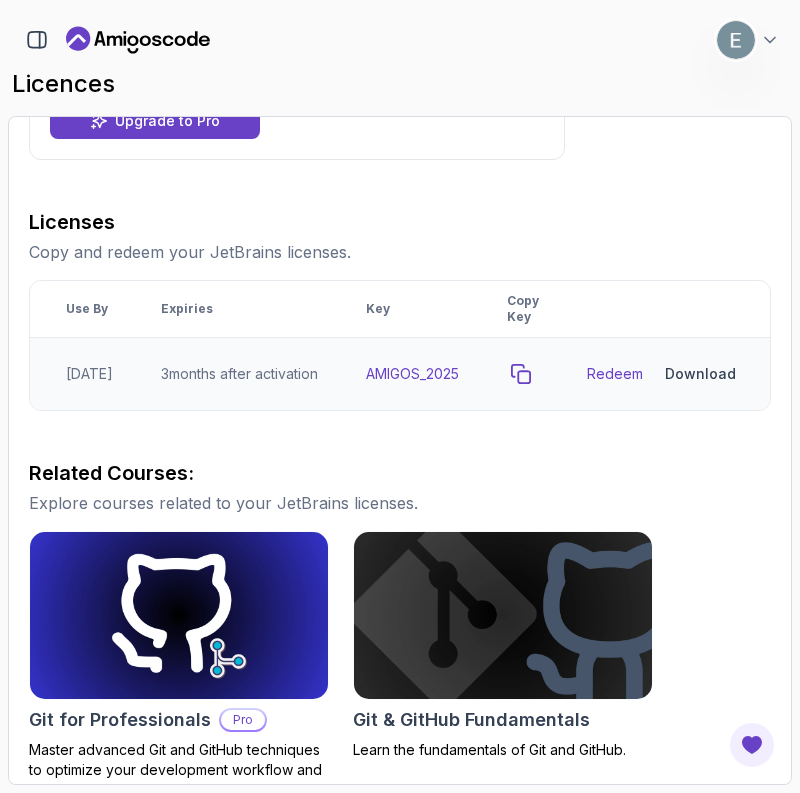 click 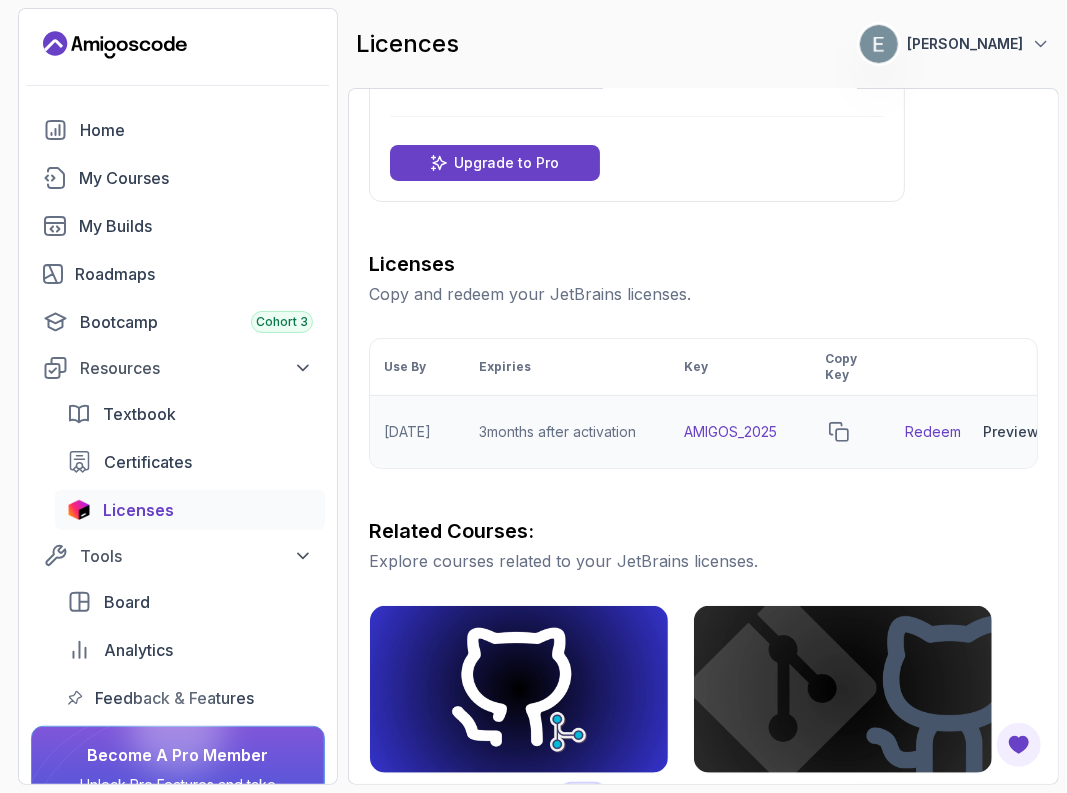 scroll, scrollTop: 100, scrollLeft: 0, axis: vertical 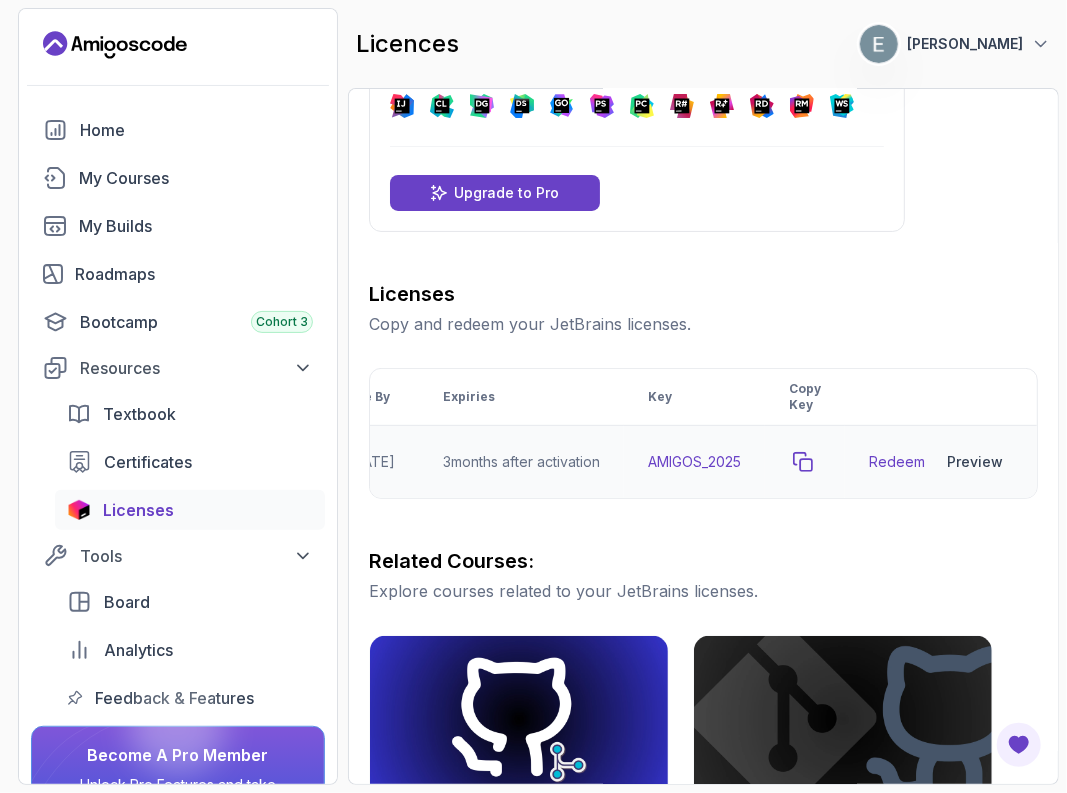 click 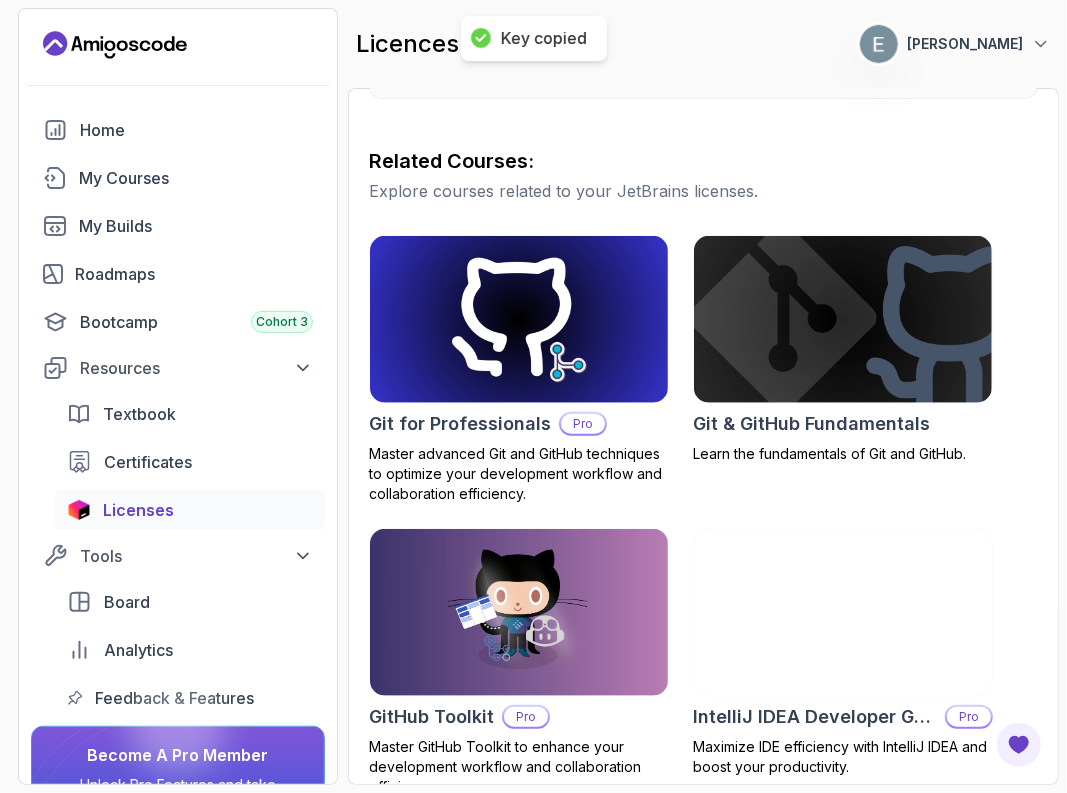 scroll, scrollTop: 545, scrollLeft: 0, axis: vertical 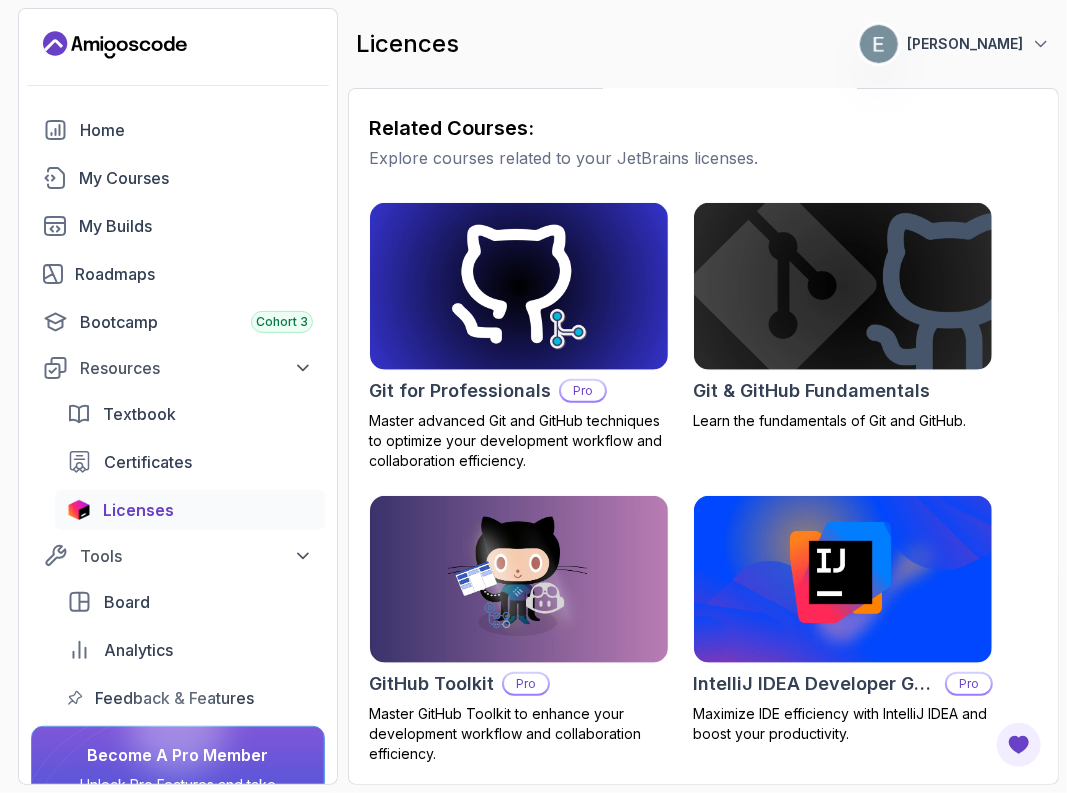 click on "Explore courses related to your JetBrains licenses." at bounding box center (703, 158) 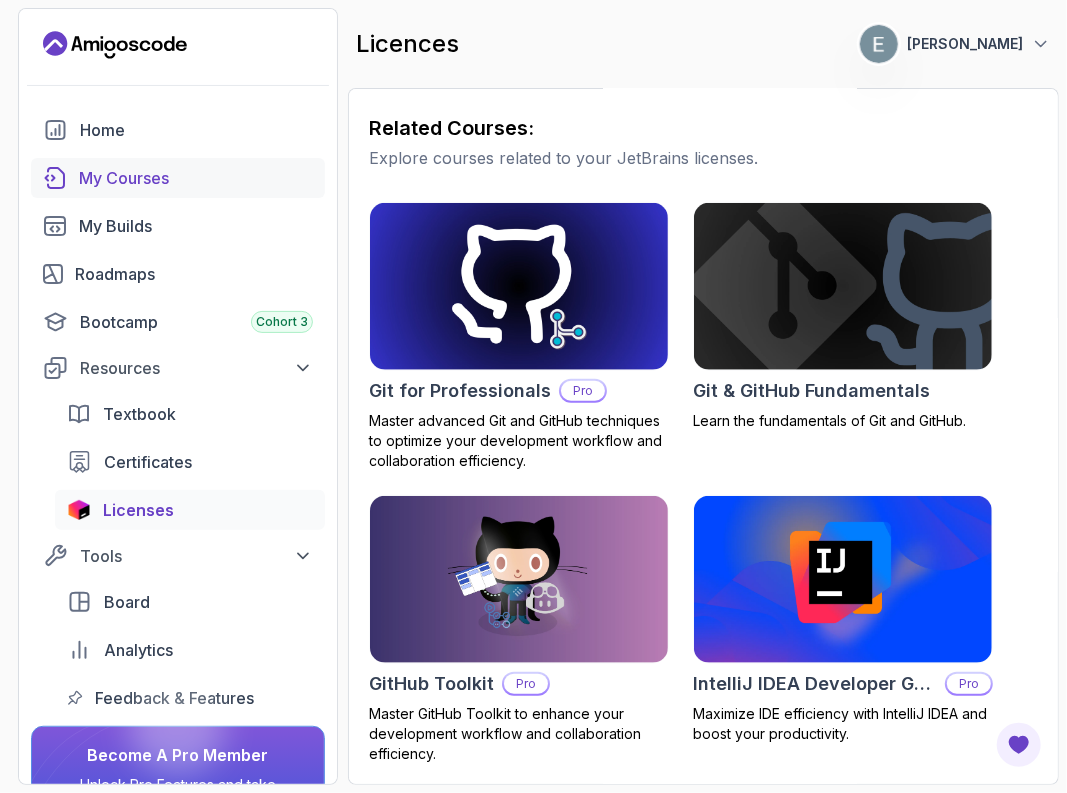click on "My Courses" at bounding box center [196, 178] 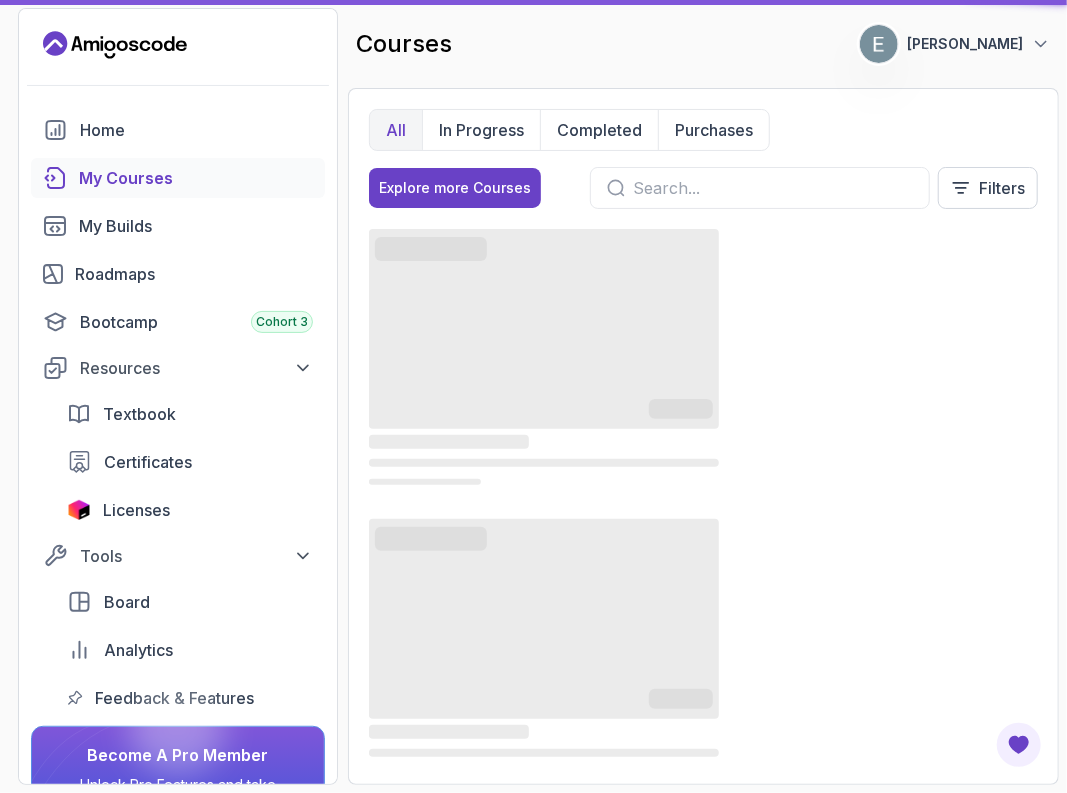 scroll, scrollTop: 0, scrollLeft: 0, axis: both 